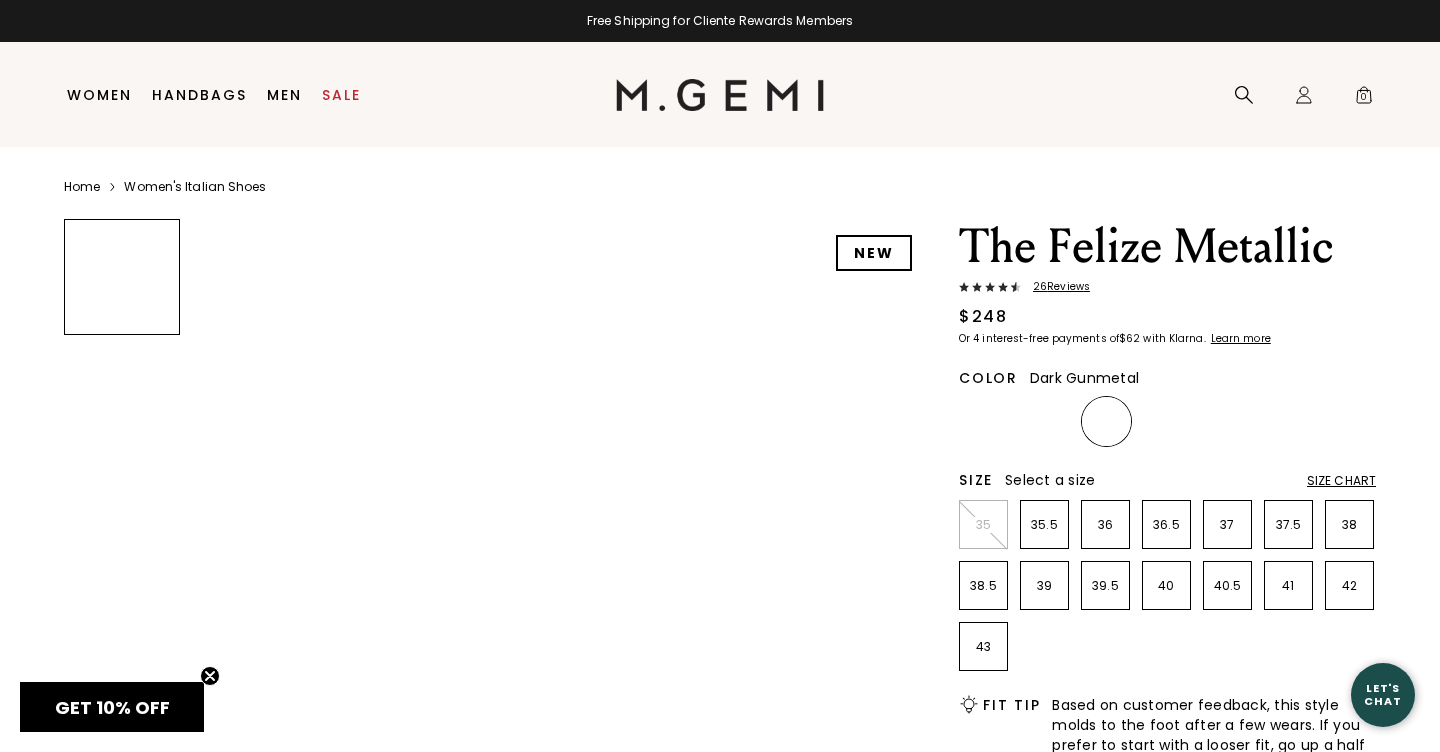 scroll, scrollTop: 0, scrollLeft: 0, axis: both 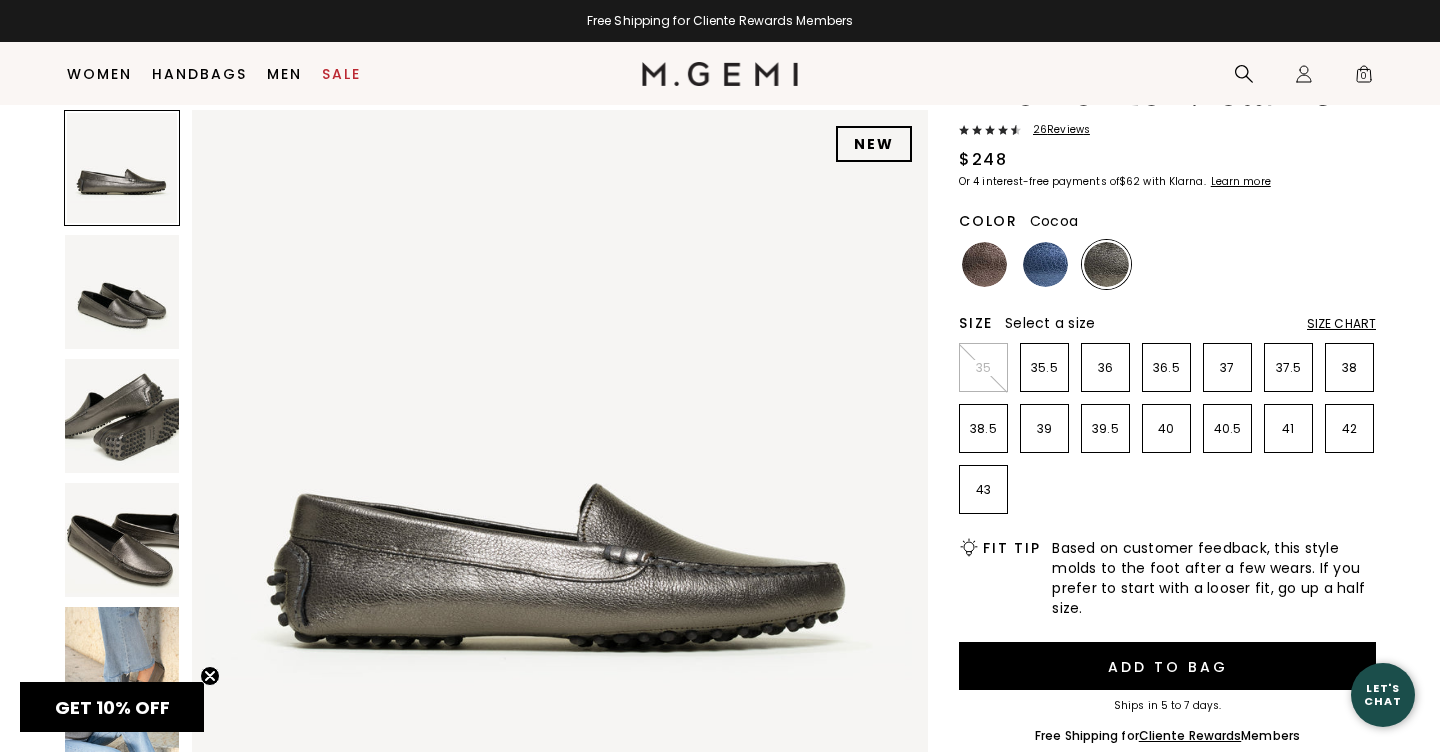 click at bounding box center (984, 264) 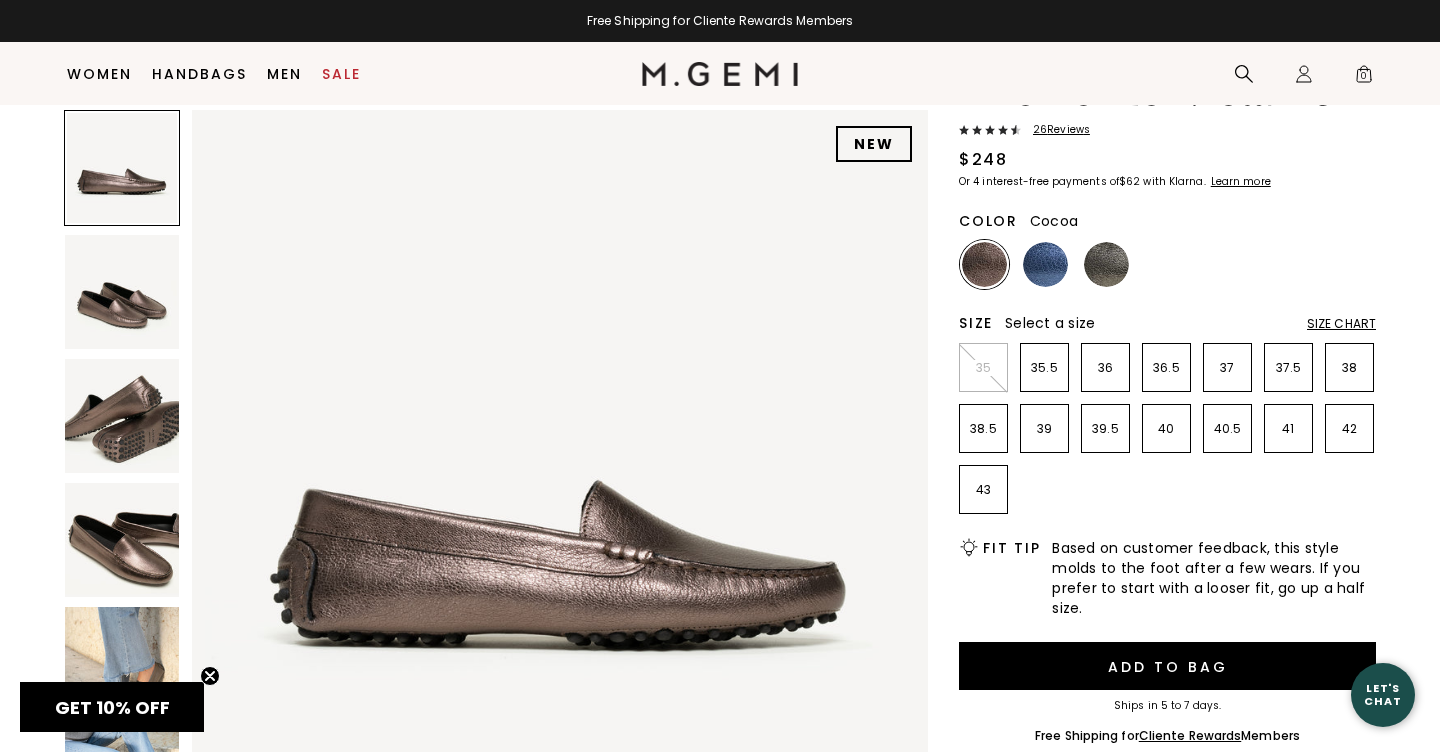scroll, scrollTop: 0, scrollLeft: 0, axis: both 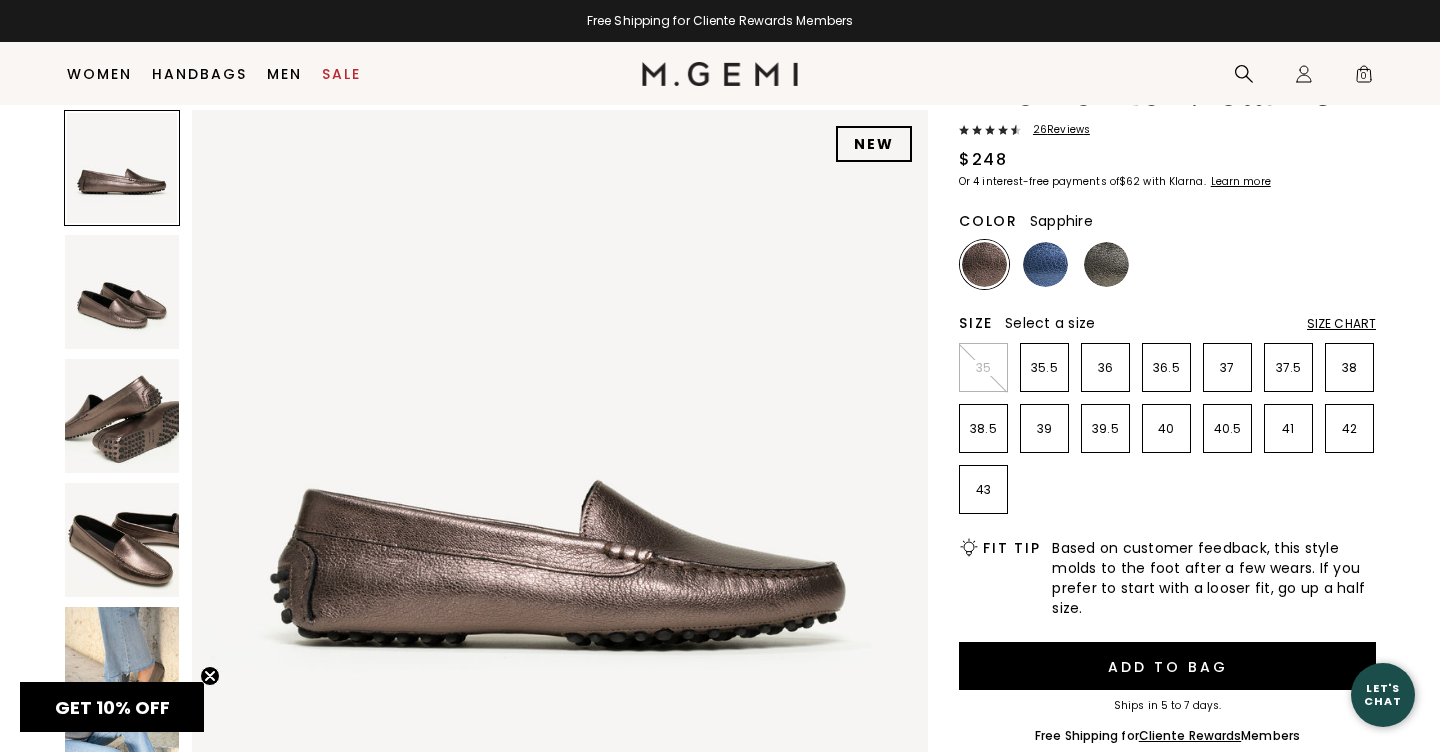 click at bounding box center [1045, 264] 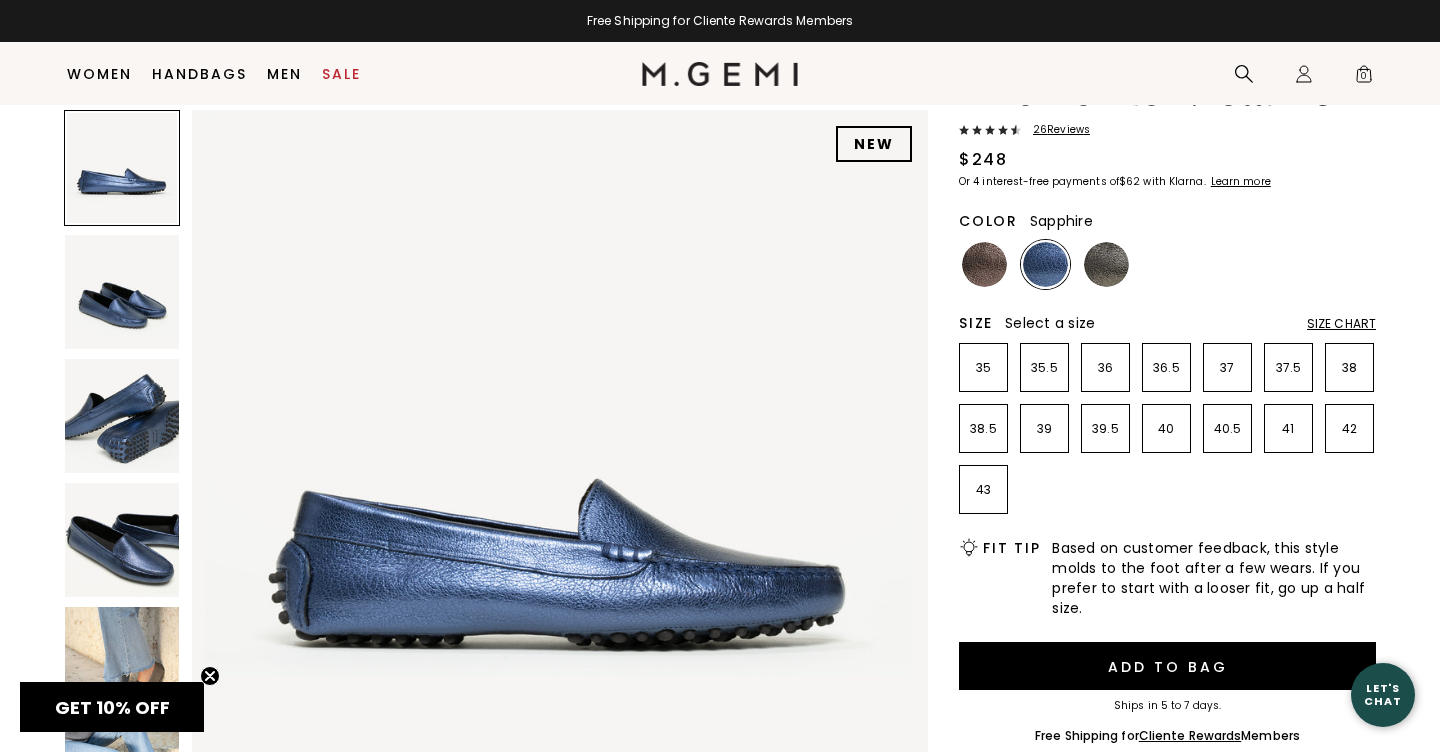 scroll, scrollTop: 0, scrollLeft: 0, axis: both 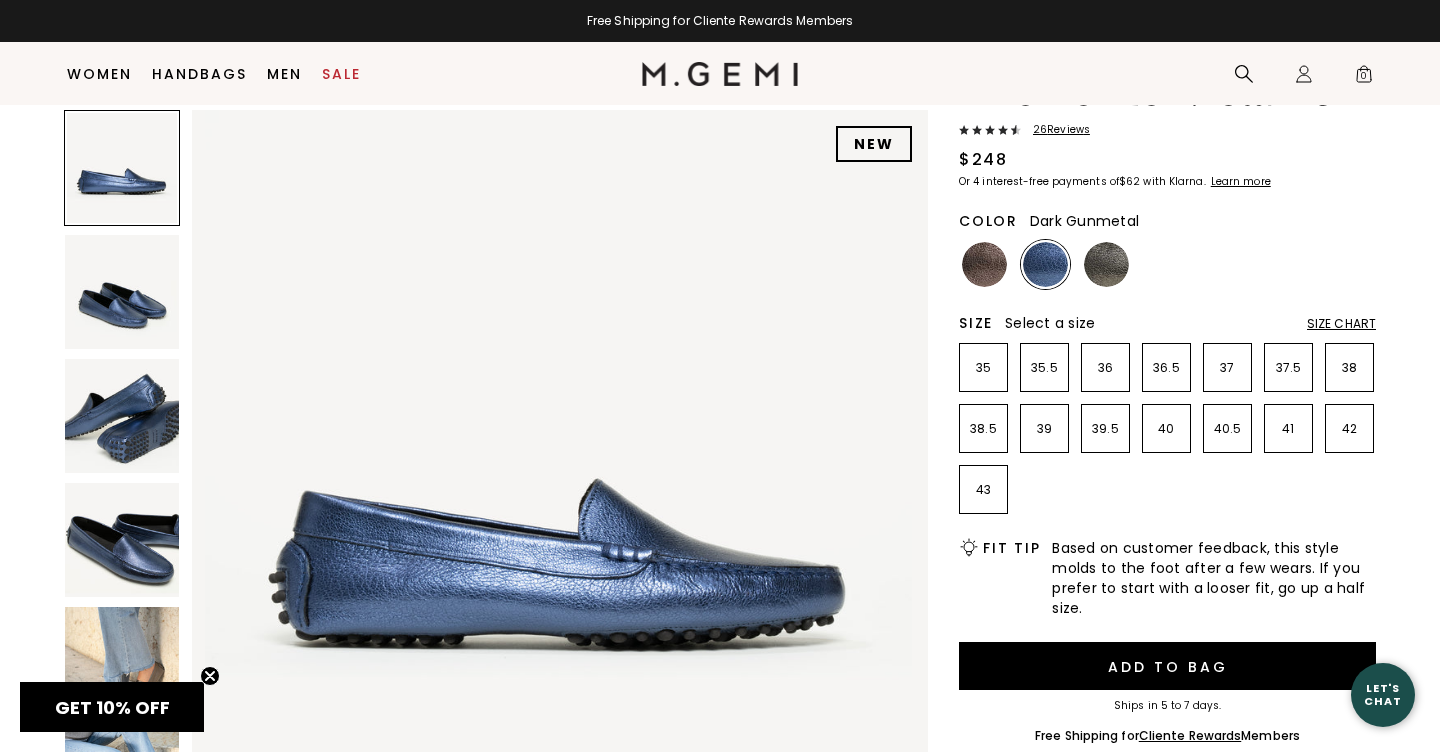 click at bounding box center (1106, 264) 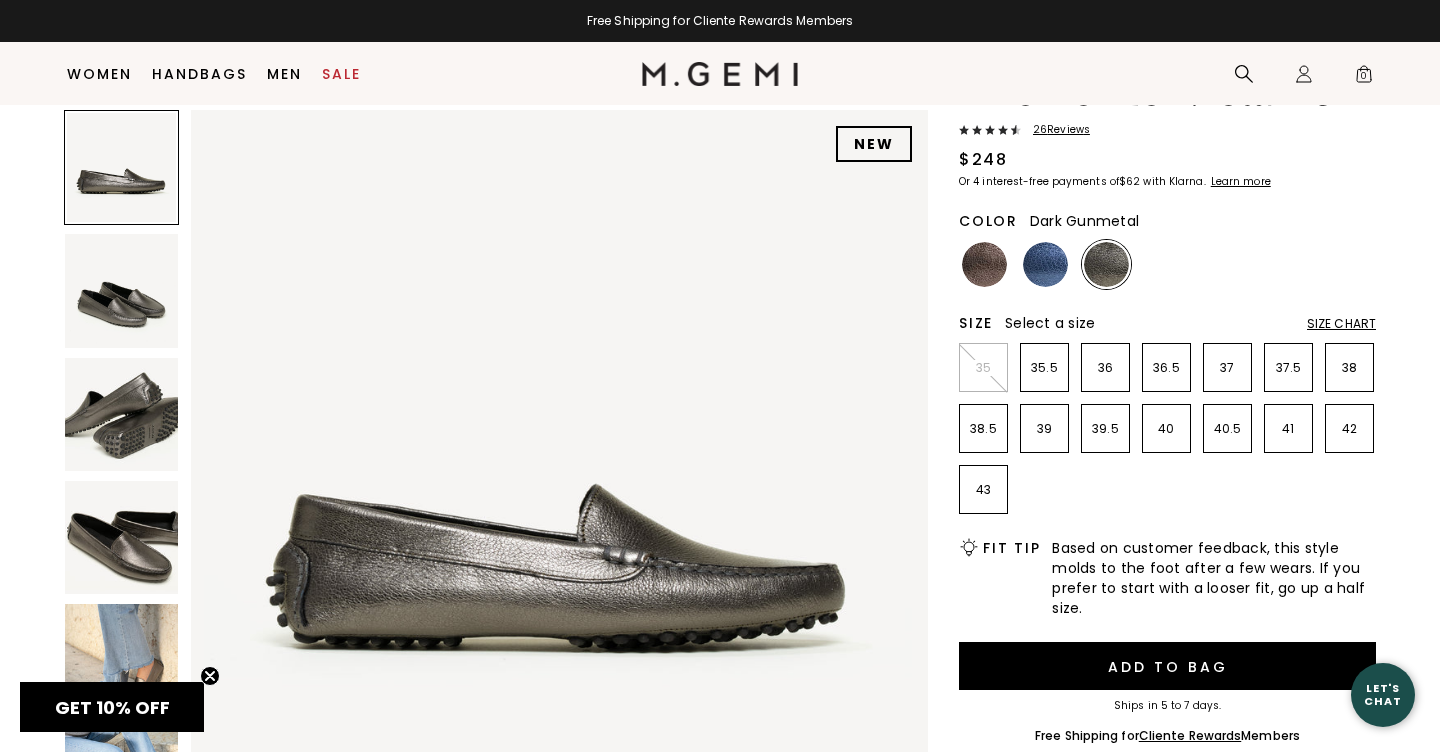 scroll, scrollTop: 0, scrollLeft: 0, axis: both 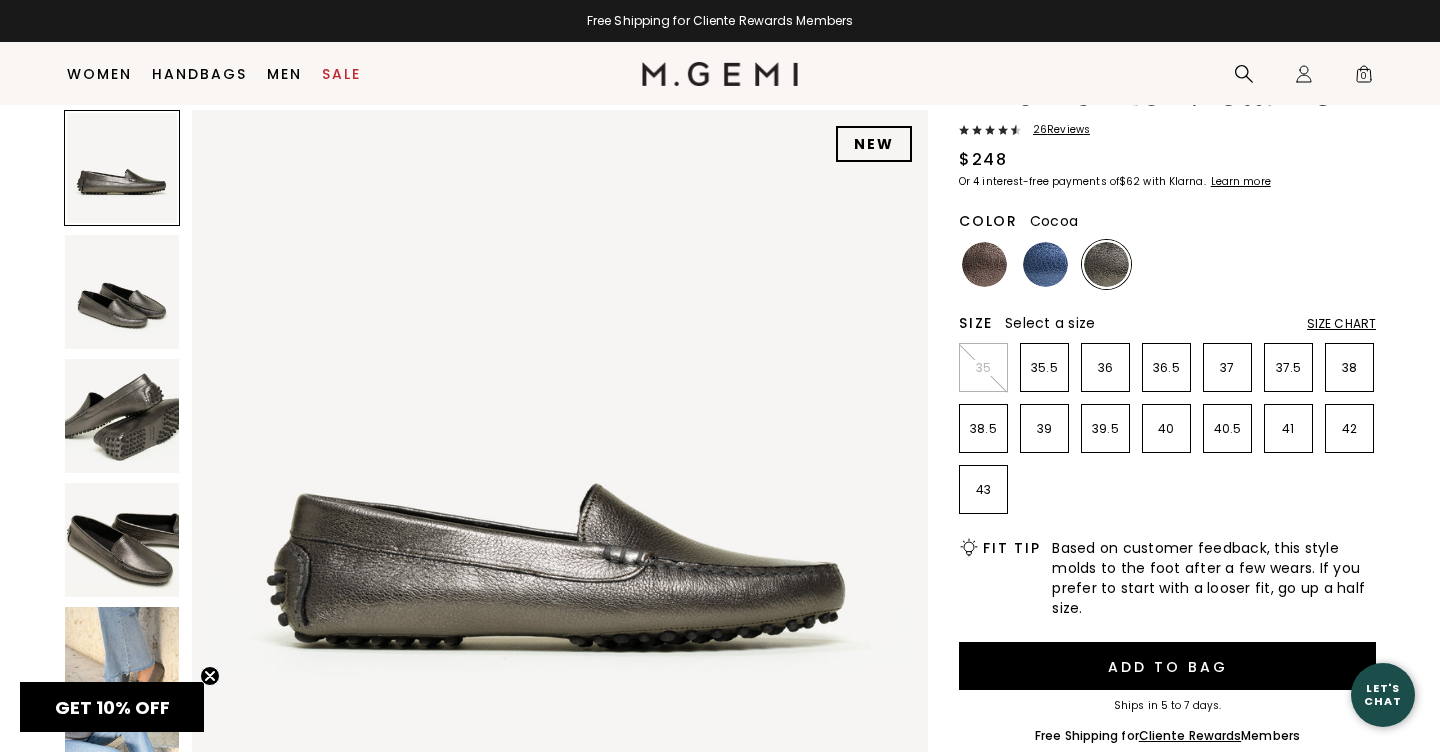 click at bounding box center [984, 264] 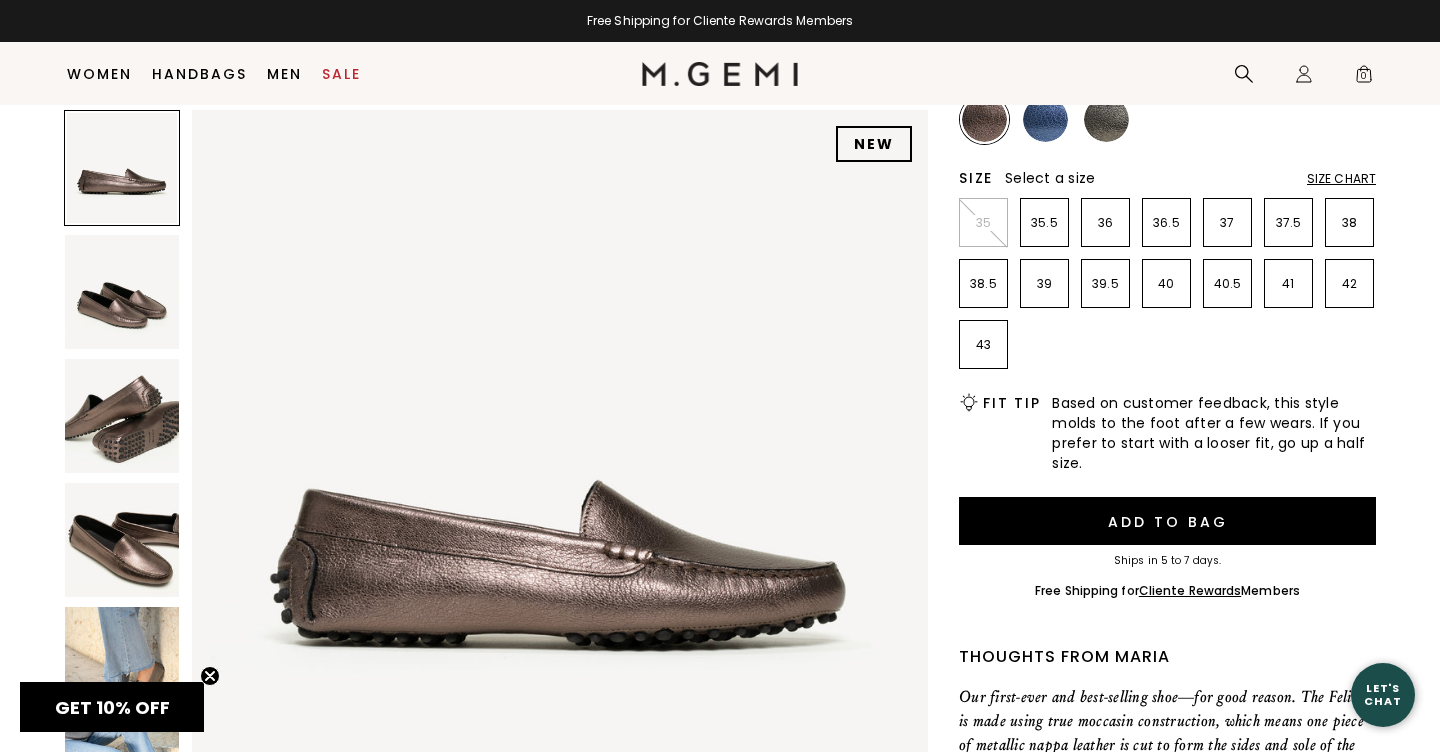 scroll, scrollTop: 264, scrollLeft: 0, axis: vertical 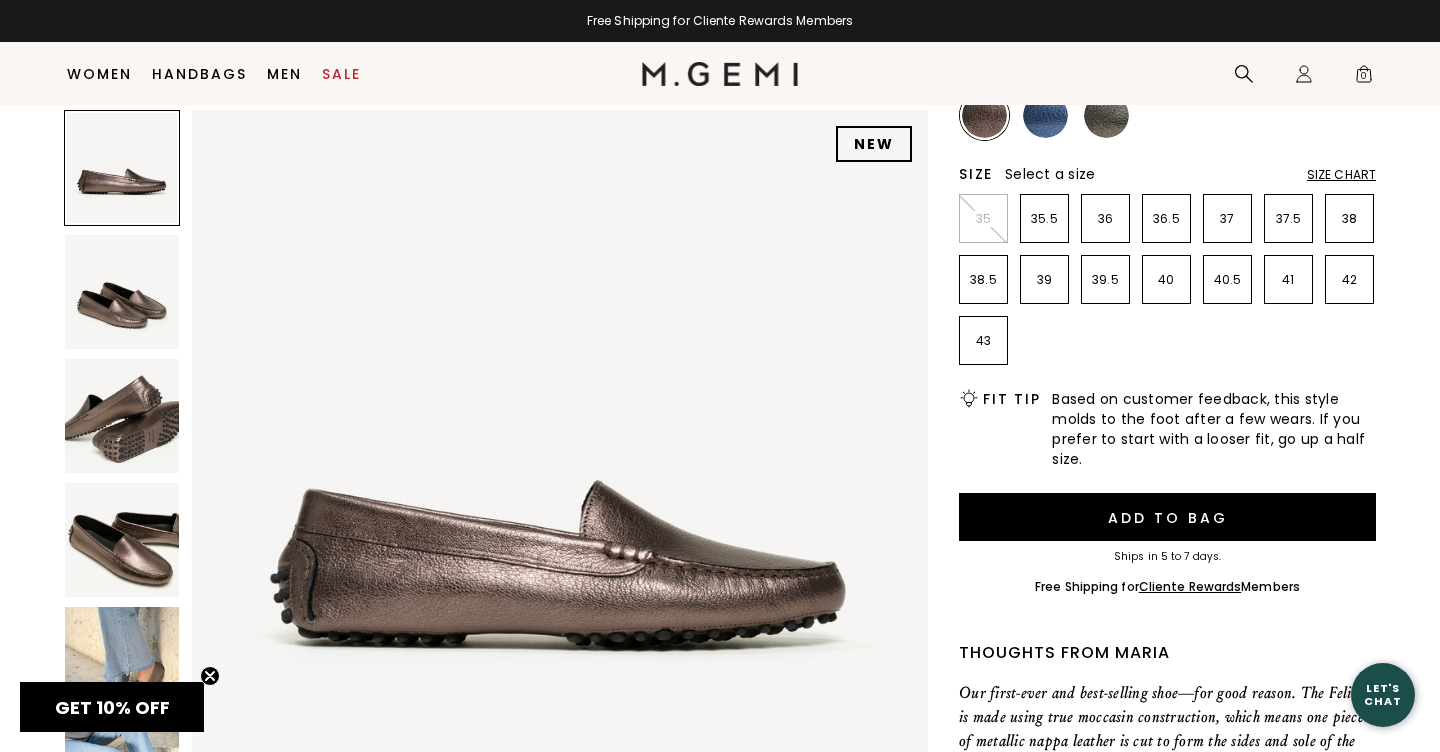 click at bounding box center [122, 540] 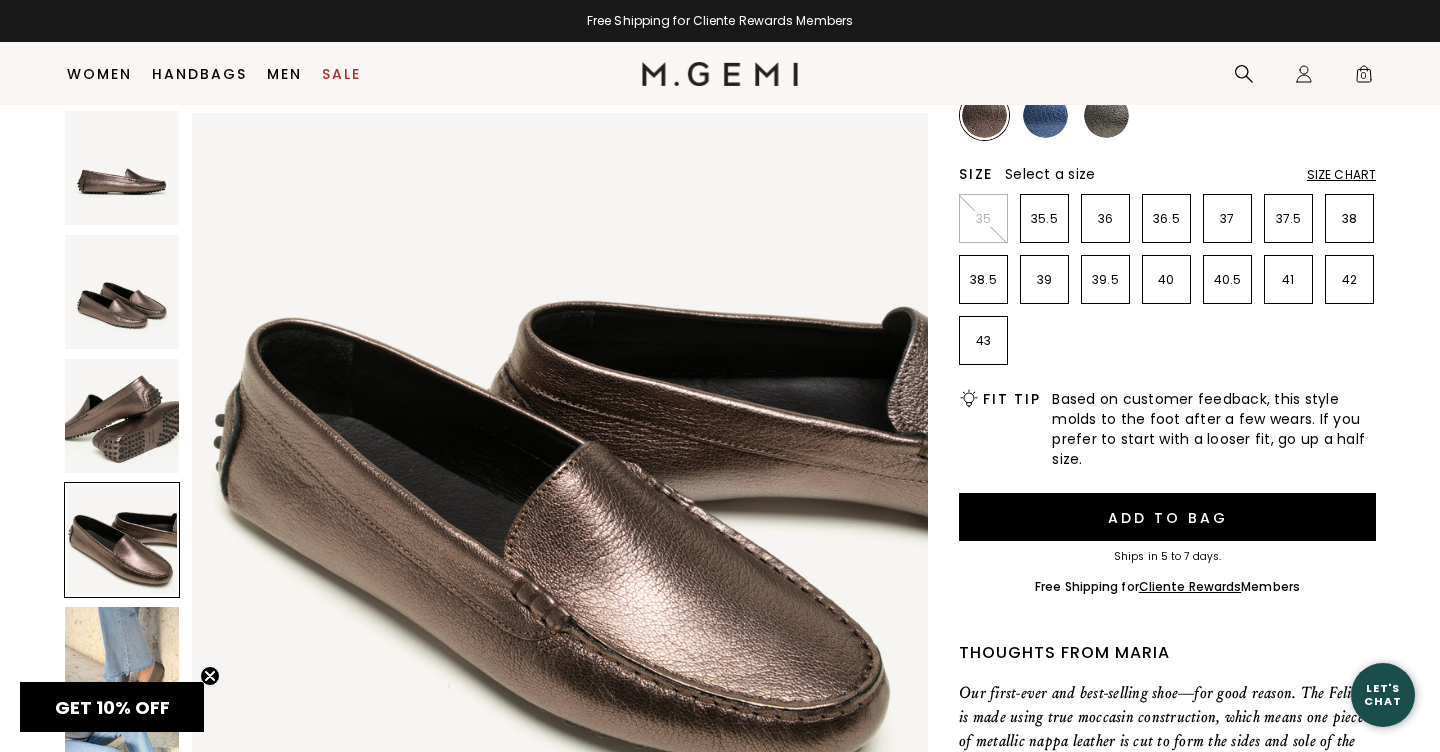 scroll, scrollTop: 2268, scrollLeft: 0, axis: vertical 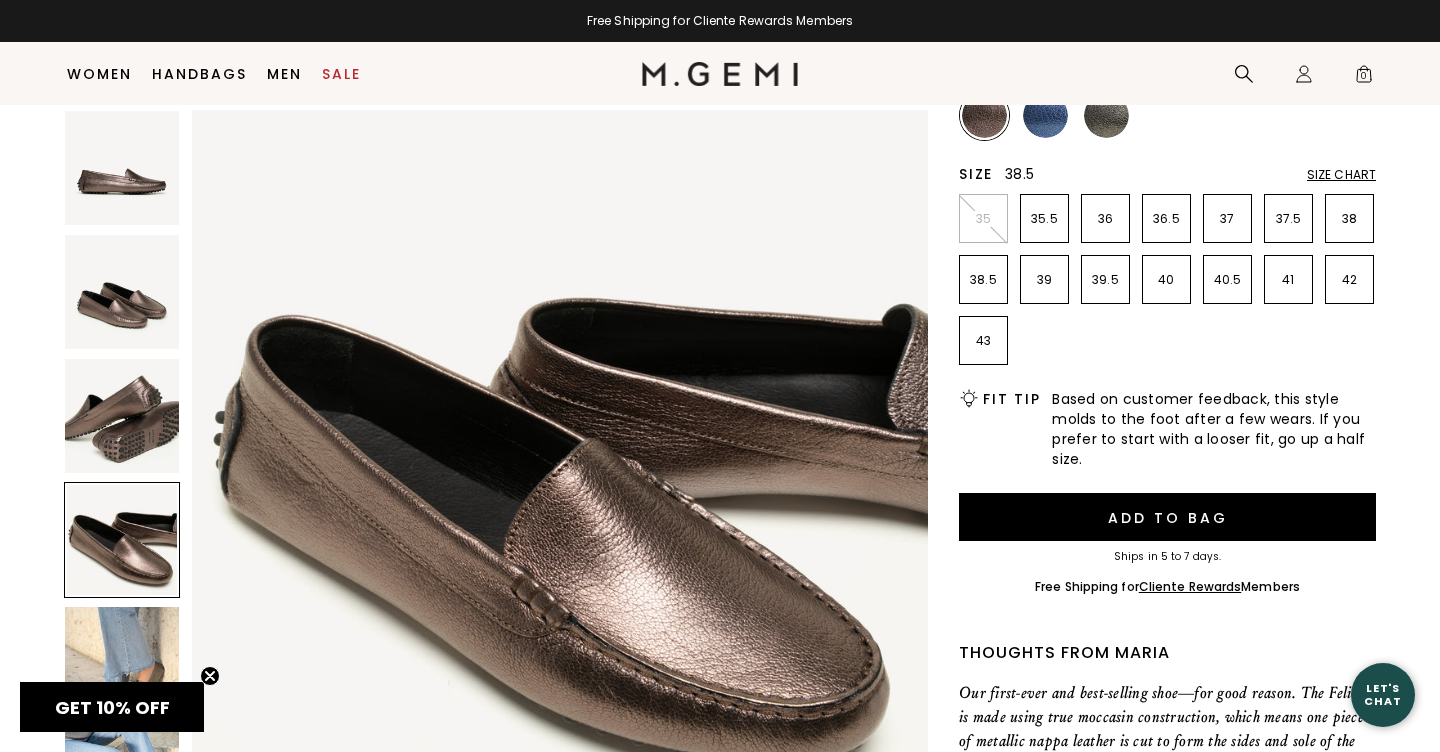 click on "38.5" at bounding box center [983, 279] 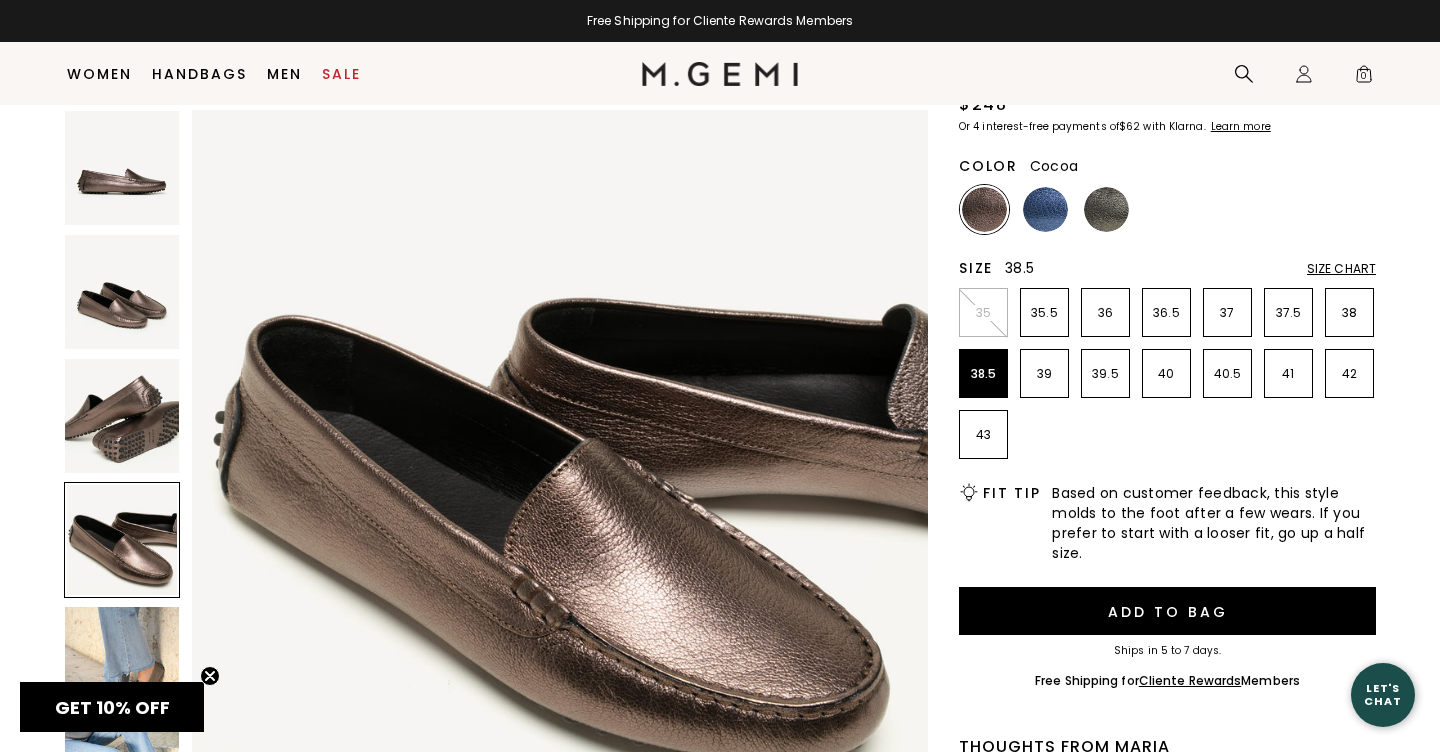 scroll, scrollTop: 54, scrollLeft: 0, axis: vertical 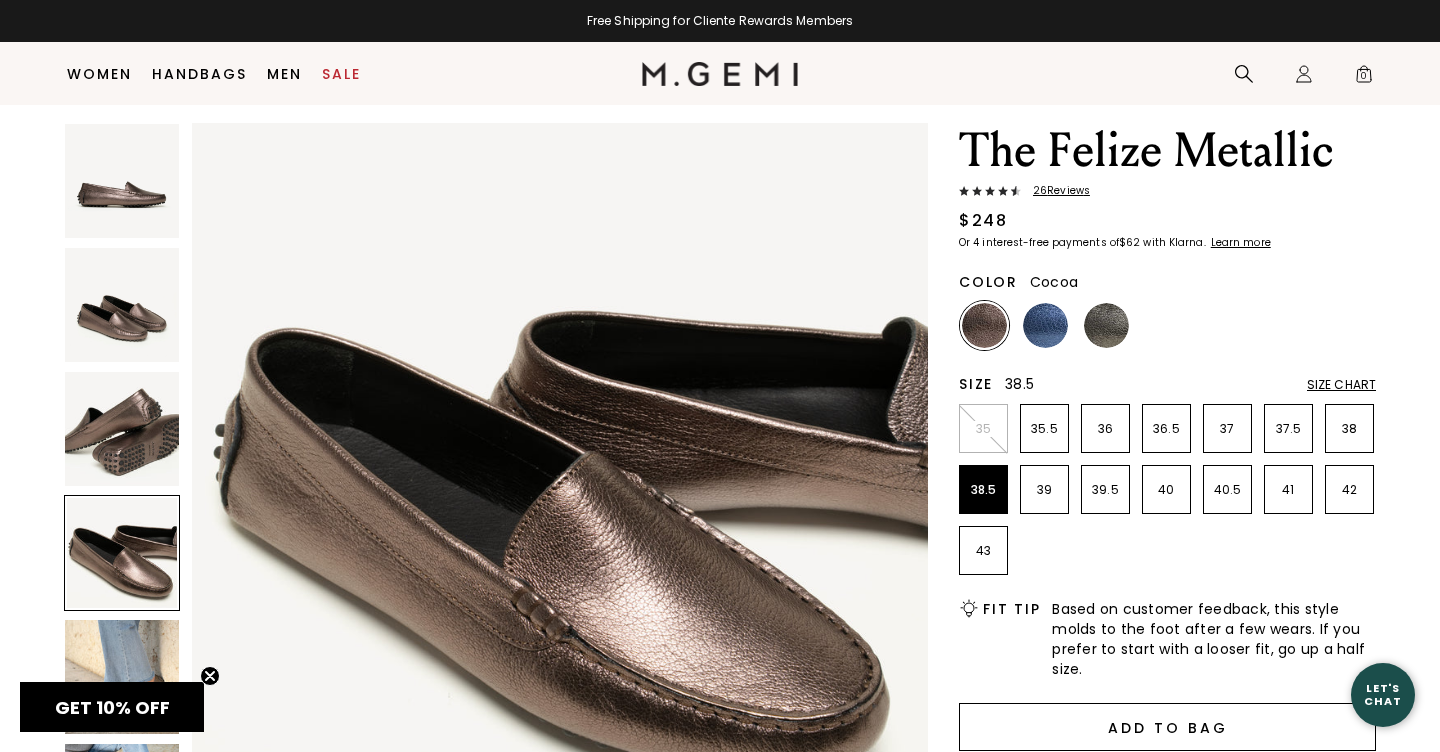 click on "Add to Bag" at bounding box center (1167, 727) 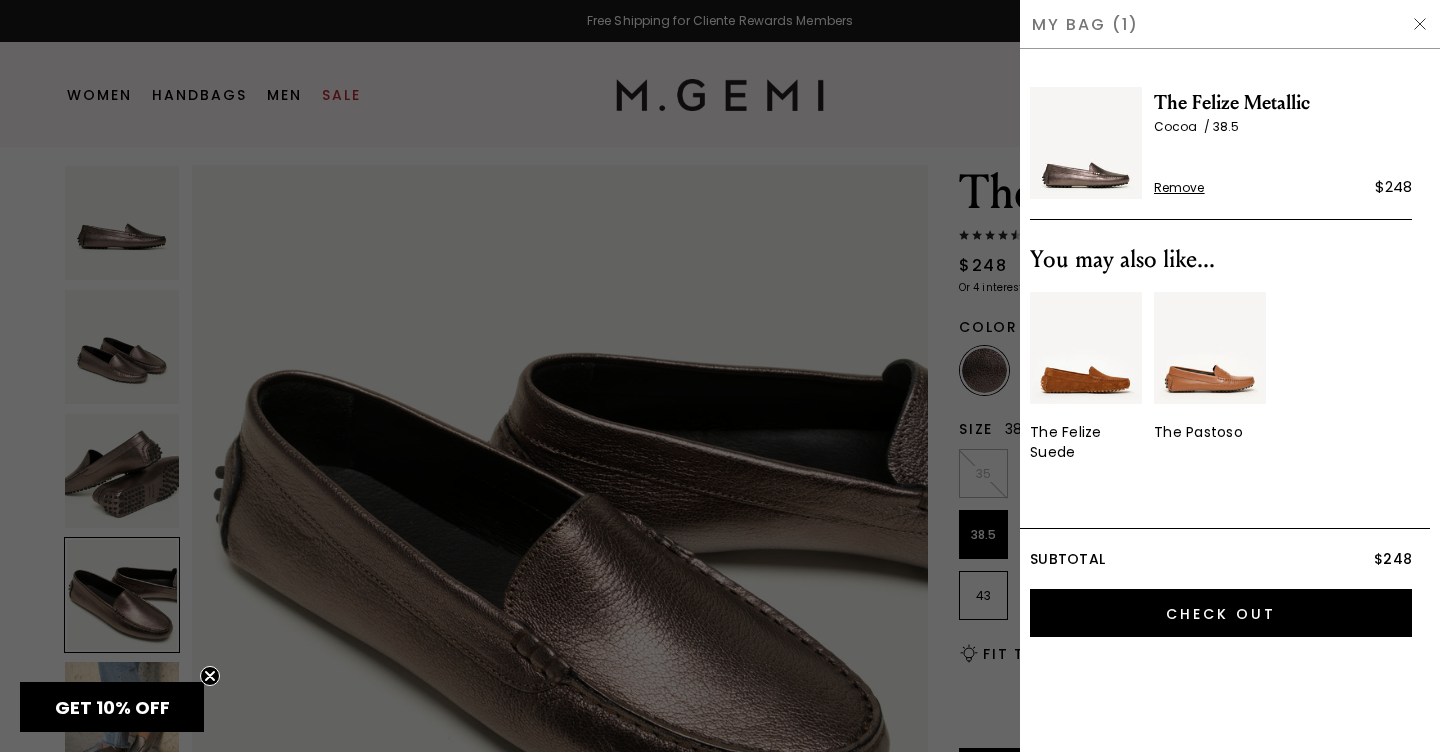 scroll, scrollTop: 0, scrollLeft: 0, axis: both 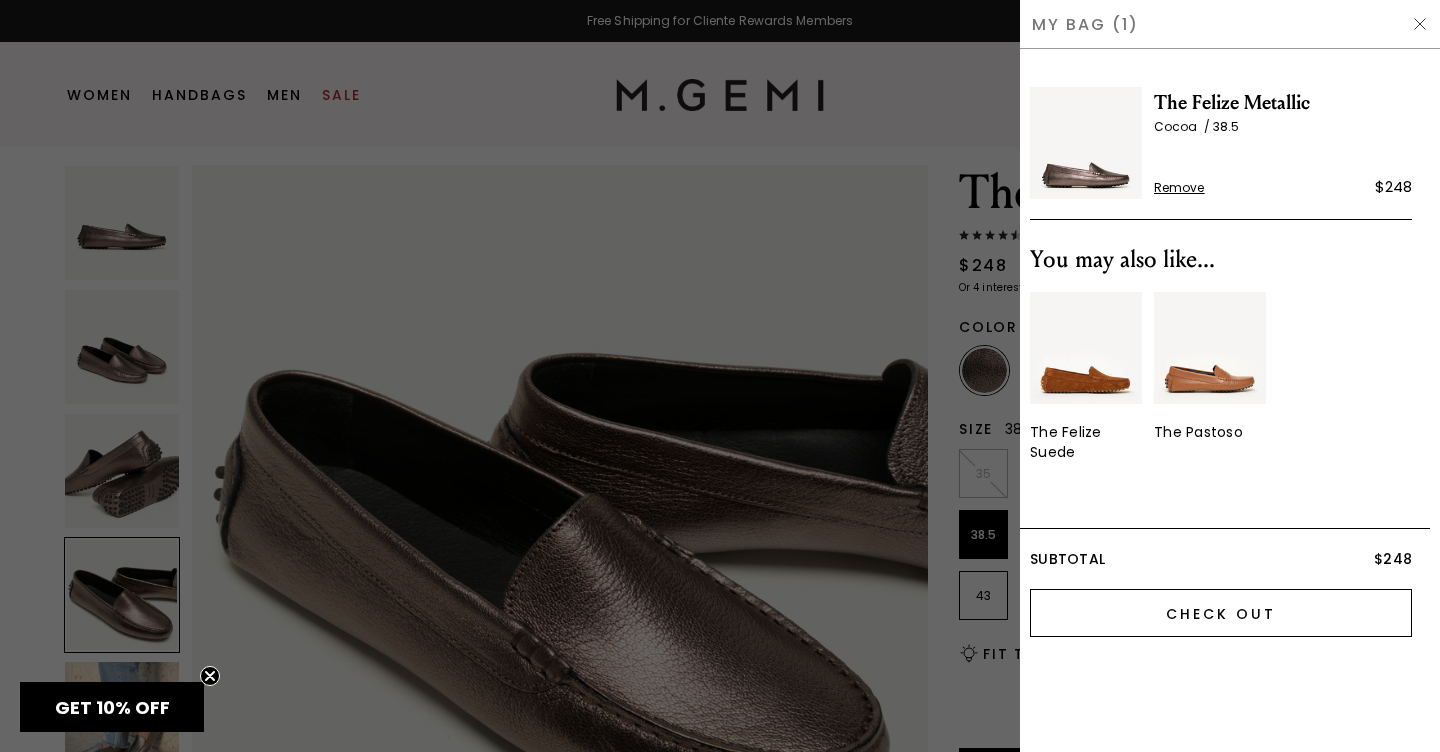 click on "Check Out" at bounding box center (1221, 613) 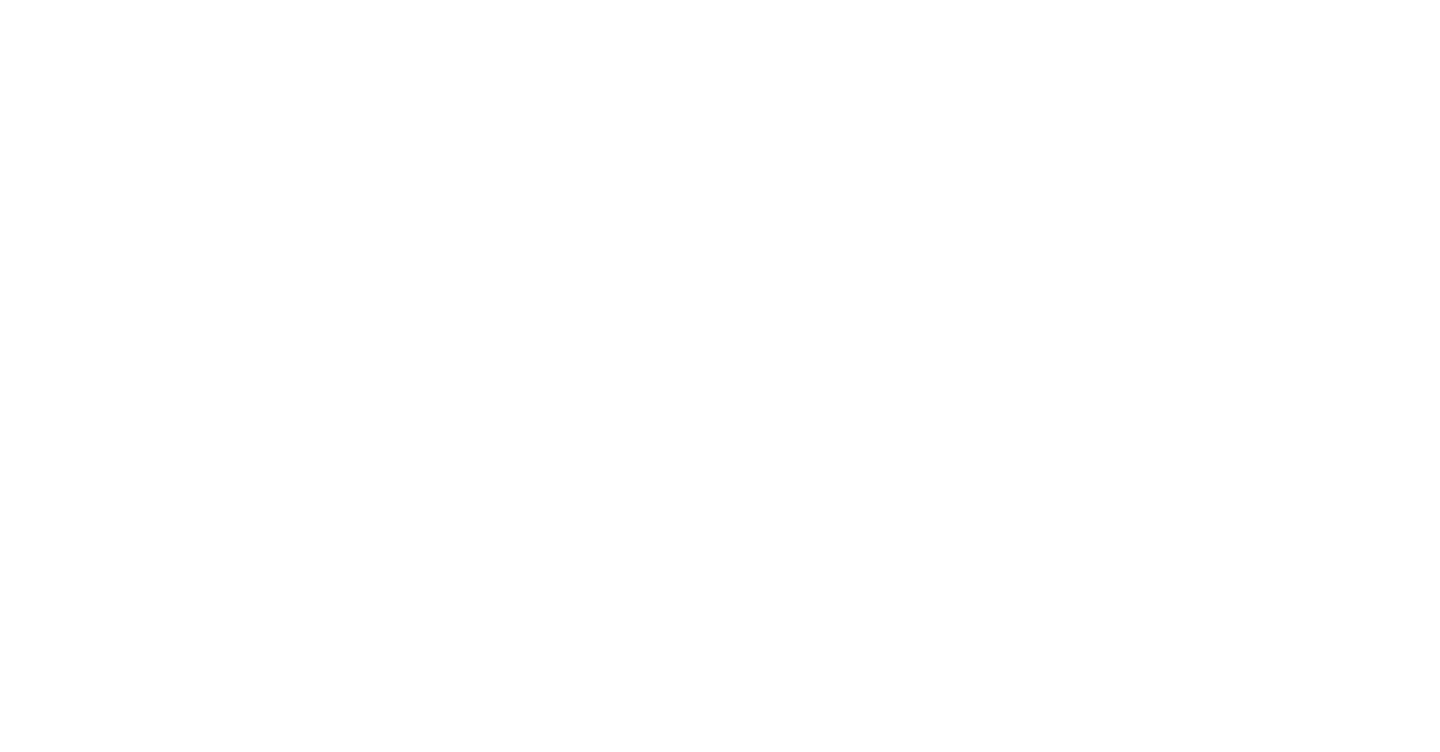 scroll, scrollTop: 0, scrollLeft: 0, axis: both 